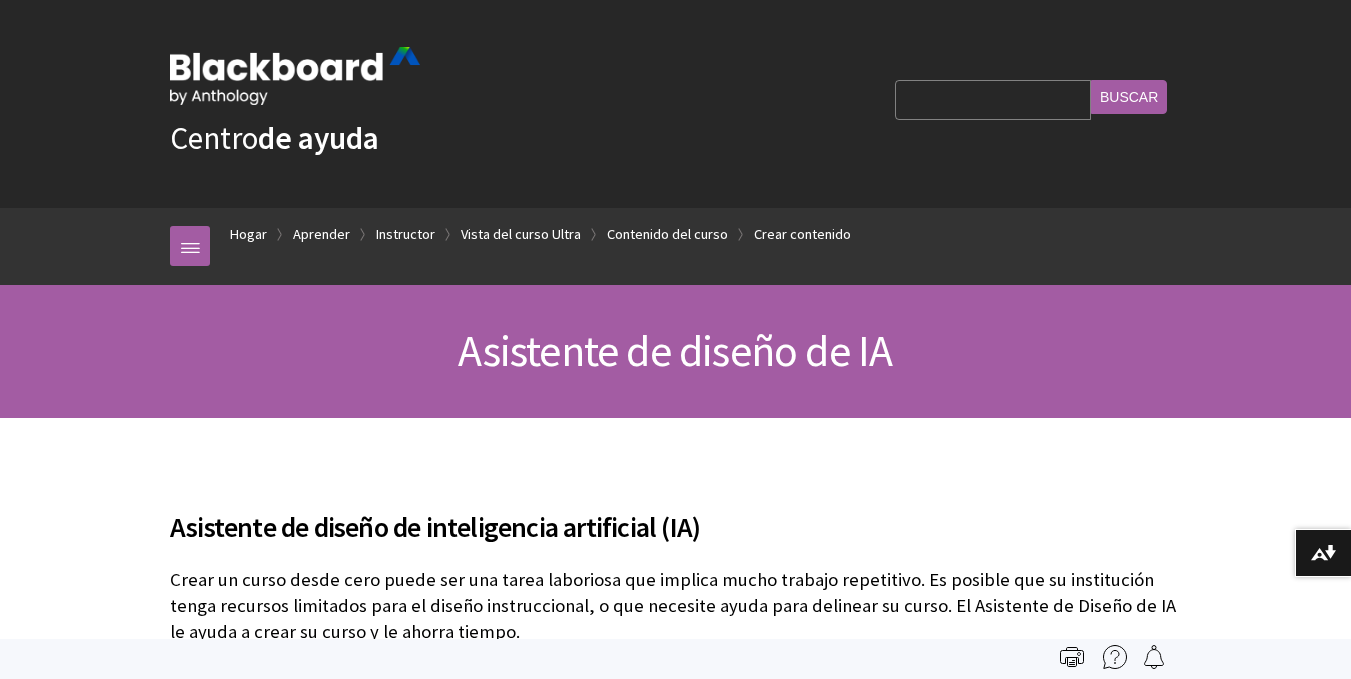scroll, scrollTop: 0, scrollLeft: 0, axis: both 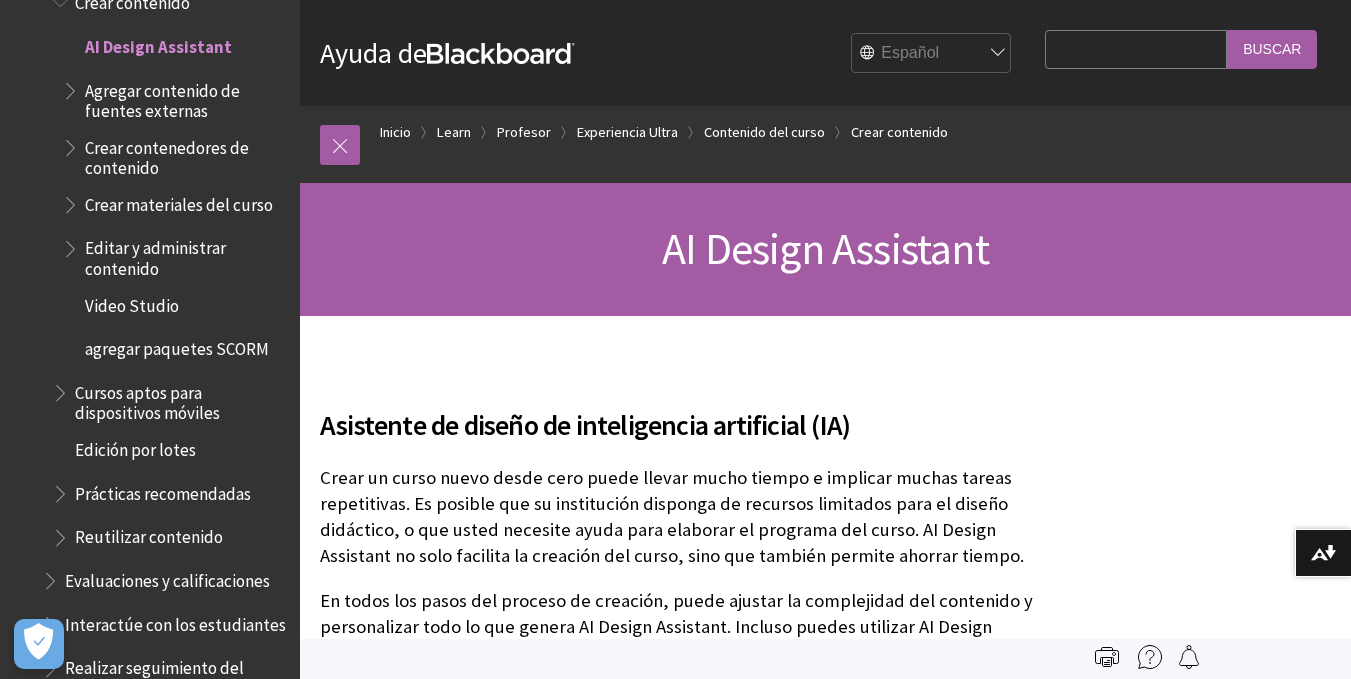 click on "English عربية Català Cymraeg Deutsch Español Suomi Français עברית Italiano 日本語 한국어 Nederlands Norsk (Bokmål) Português, Brasil Русский Svenska Türkçe 简体中文 Français Canadien" at bounding box center [932, 54] 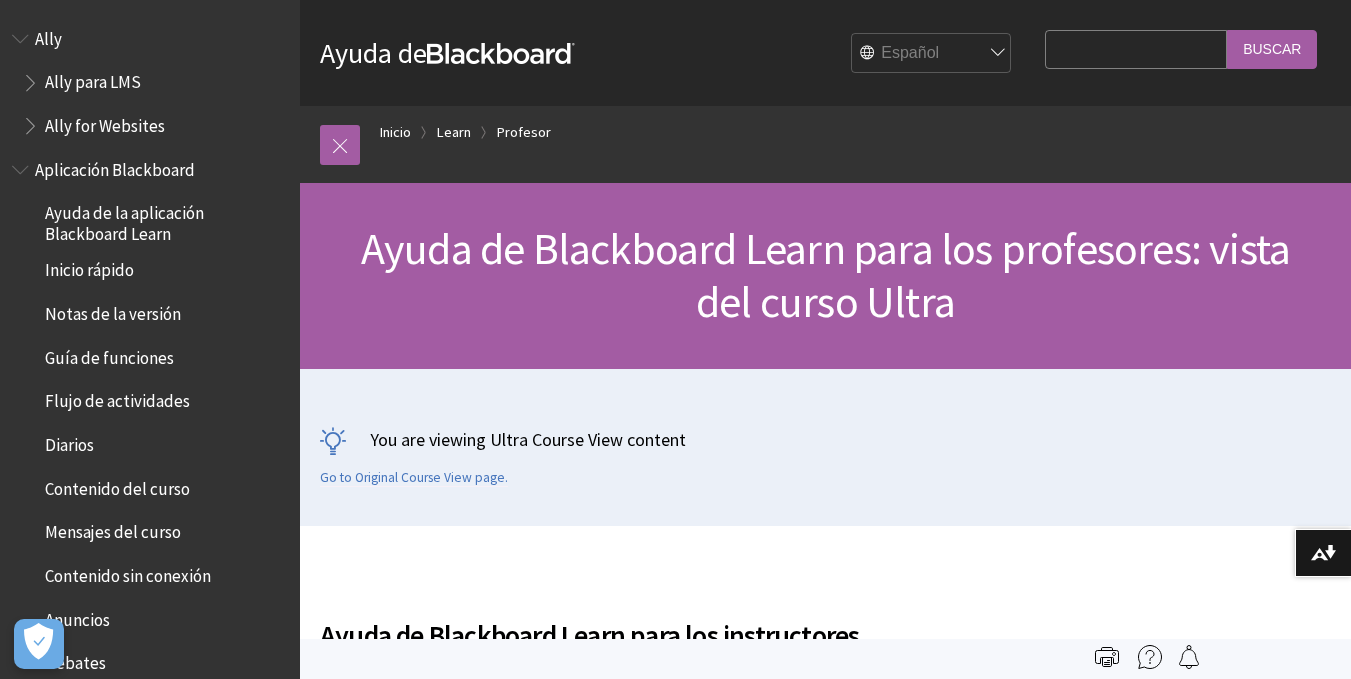 scroll, scrollTop: 0, scrollLeft: 0, axis: both 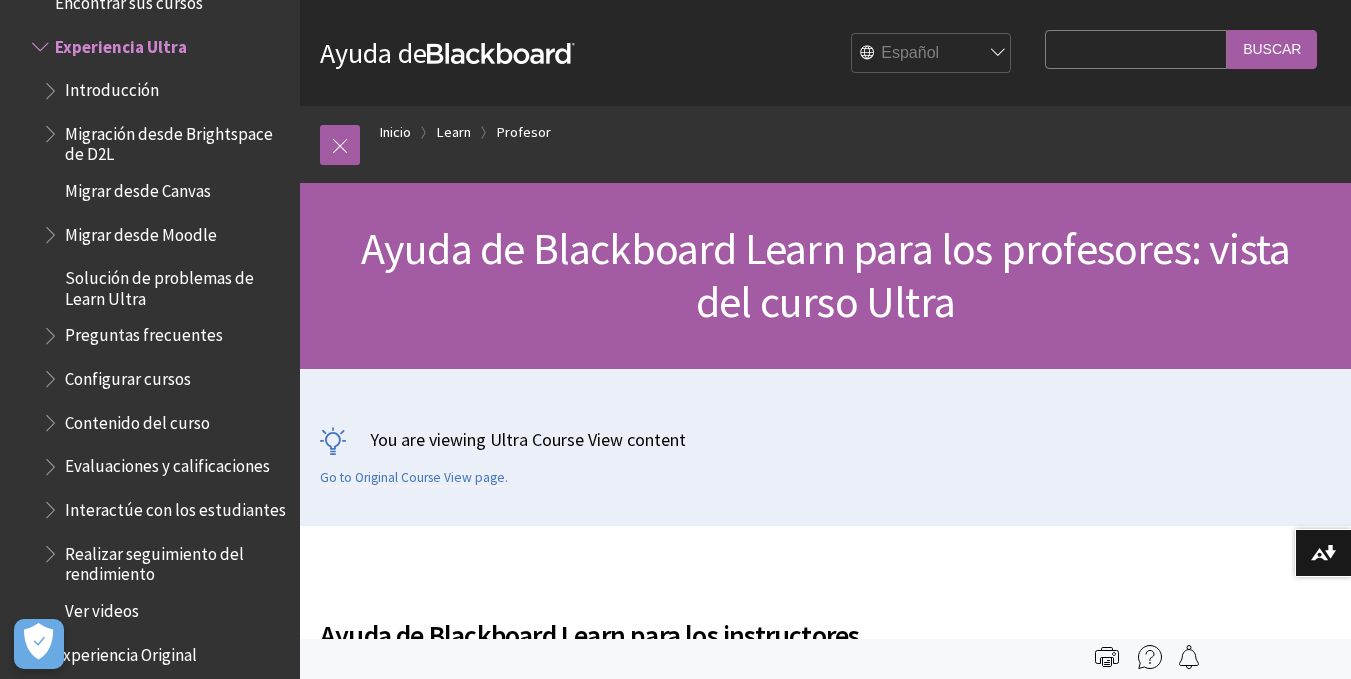 click on "English عربية Català Cymraeg Deutsch Español Suomi Français עברית Italiano 日本語 한국어 Nederlands Norsk (Bokmål) Português, Brasil Русский Svenska Türkçe 简体中文 Français Canadien" at bounding box center [932, 54] 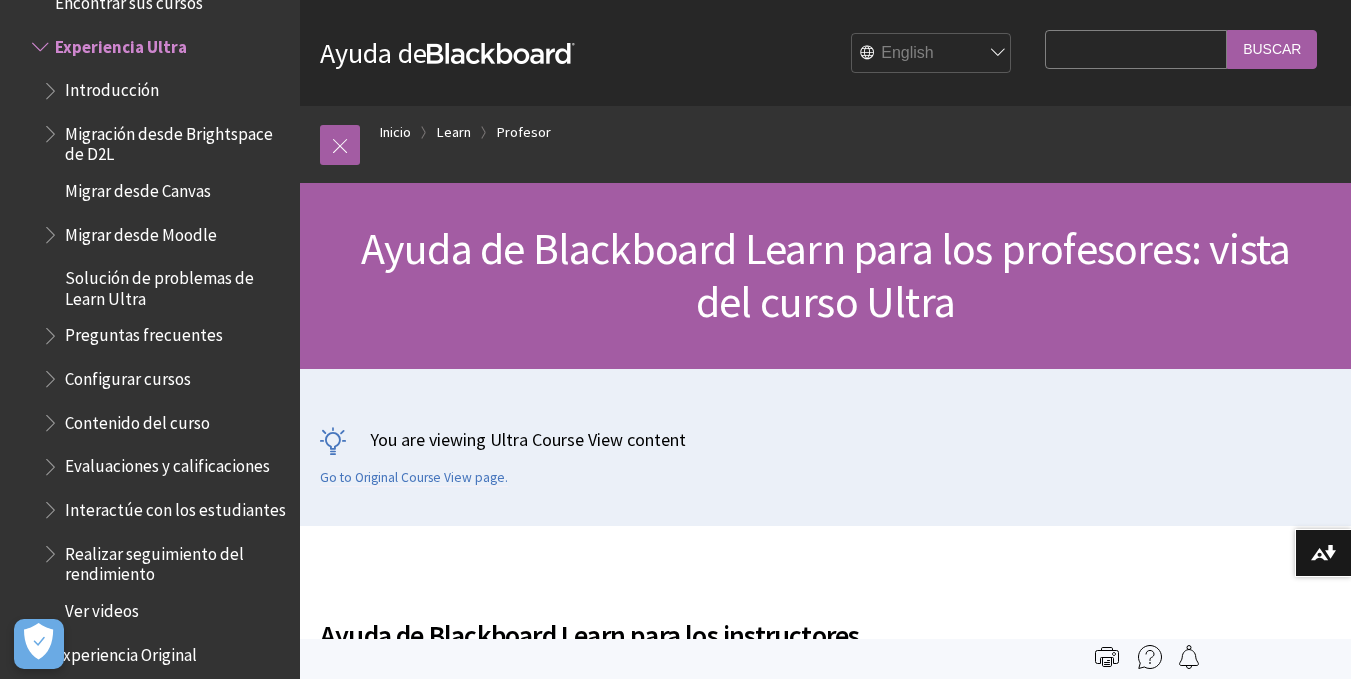 click on "English عربية Català Cymraeg Deutsch Español Suomi Français עברית Italiano 日本語 한국어 Nederlands Norsk (Bokmål) Português, Brasil Русский Svenska Türkçe 简体中文 Français Canadien" at bounding box center (932, 54) 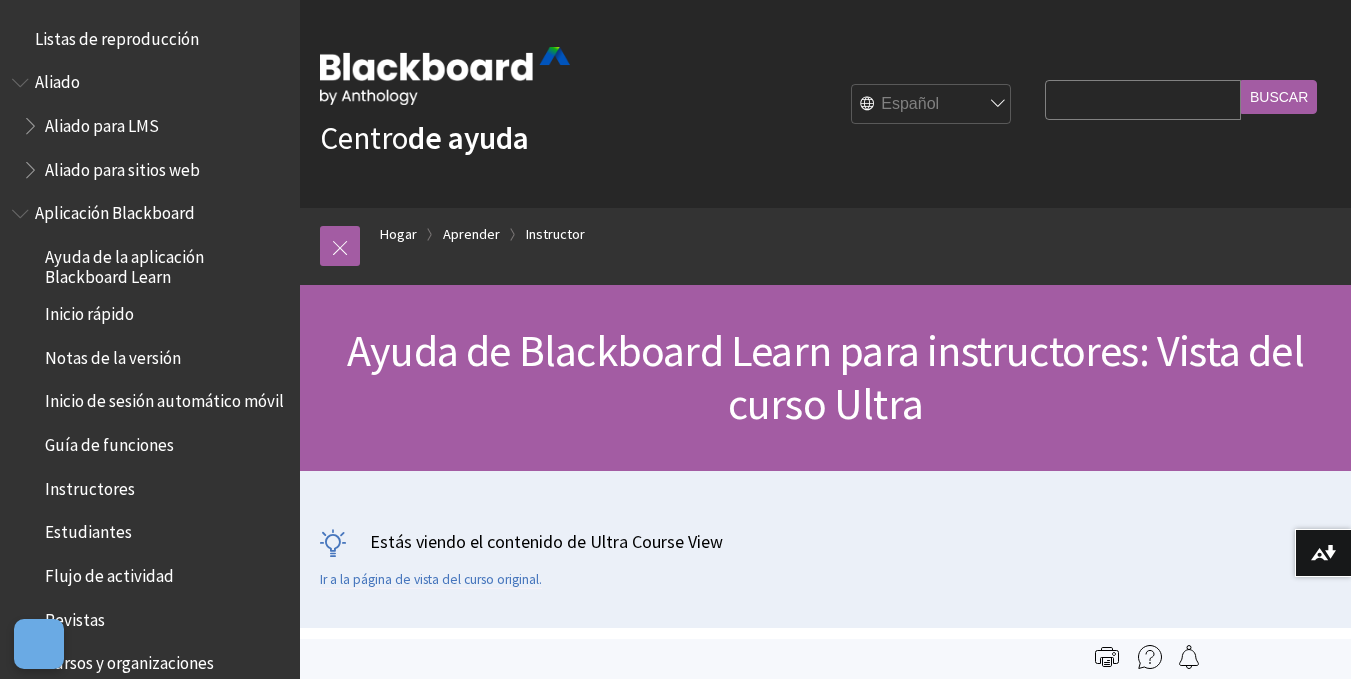 scroll, scrollTop: 0, scrollLeft: 0, axis: both 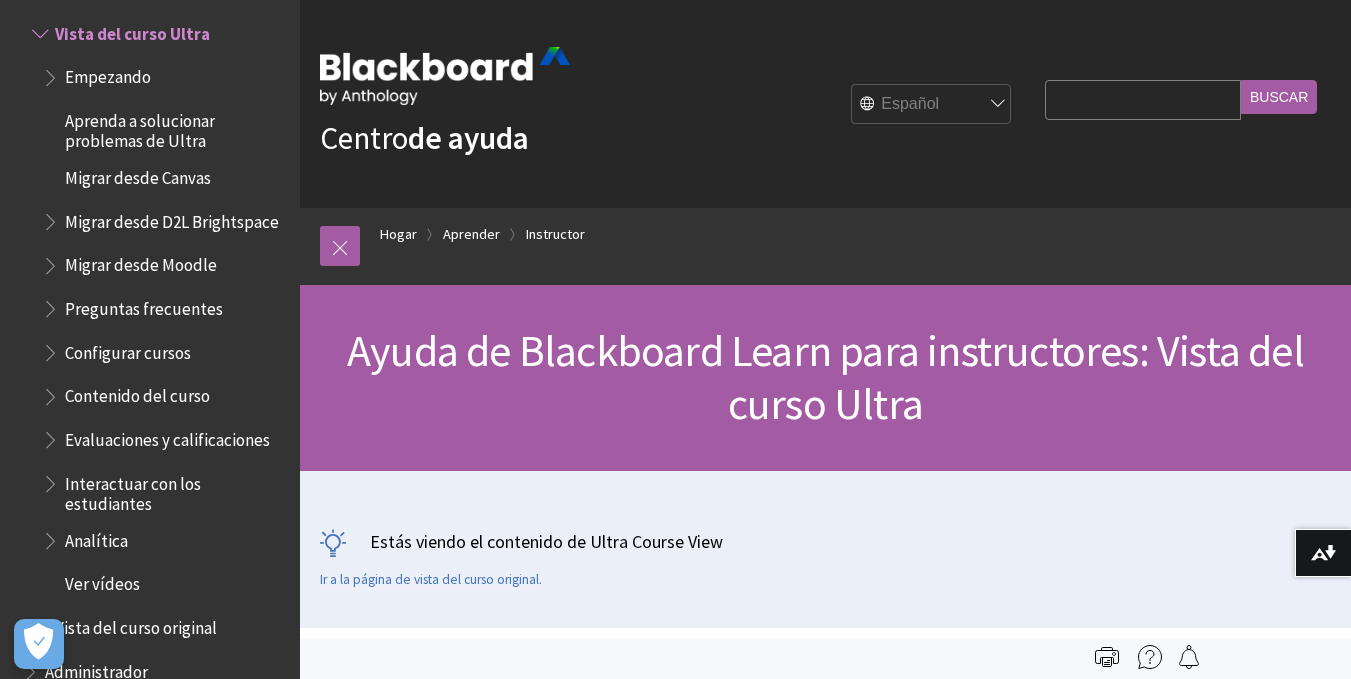 click on "Centro  de ayuda
Inglés Alá Catalán Cymraeg Alemán Español Finlandia Francés עברית Italiano 日本語 한국어 Neerlandés Noruego (bokmål) Portugués, Brasil Ruso Sueco Türkçe 简体中文 francés canadiense
Consulta de búsqueda
Buscar" at bounding box center [825, 104] 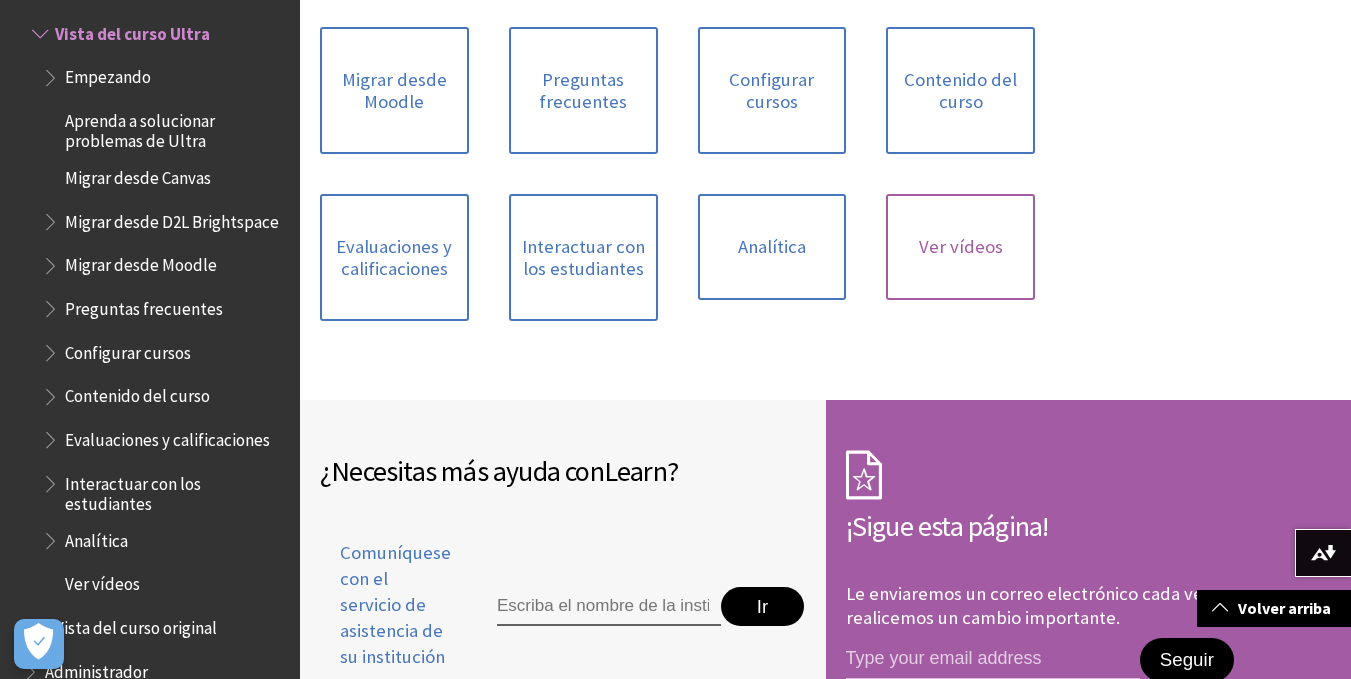 scroll, scrollTop: 2800, scrollLeft: 0, axis: vertical 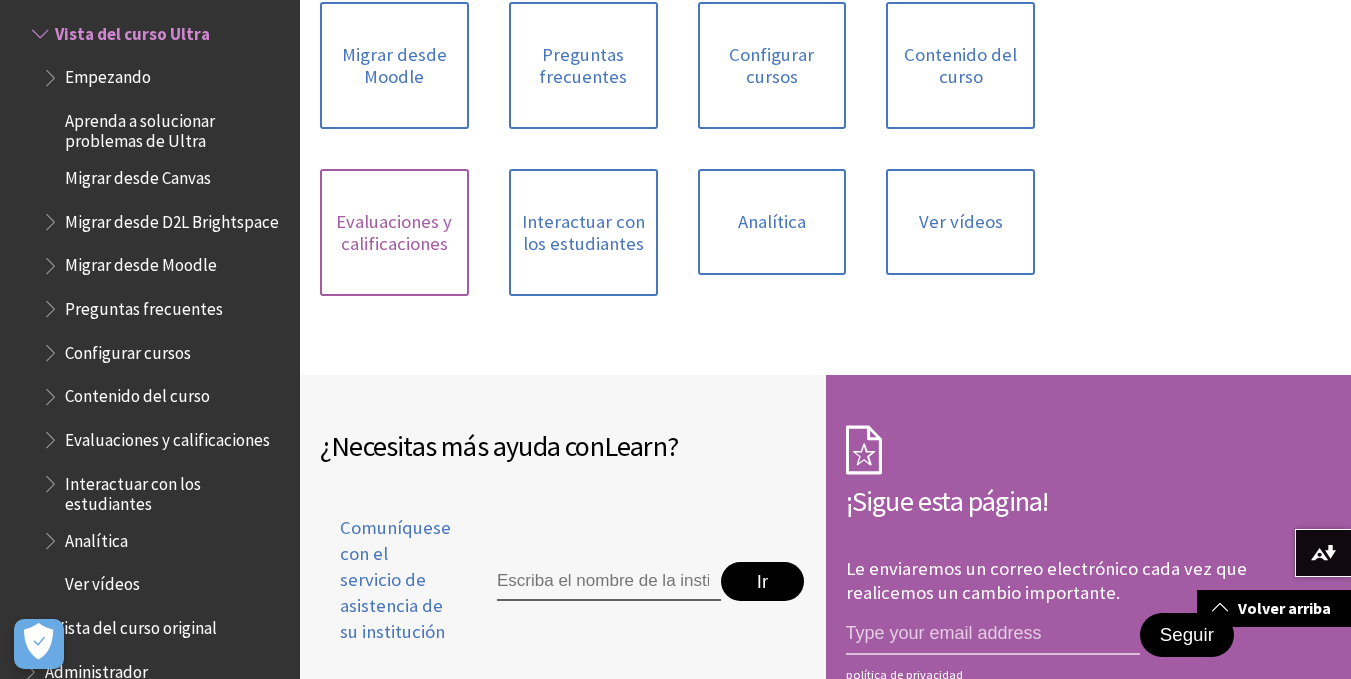 click on "Evaluaciones y calificaciones" at bounding box center [394, 232] 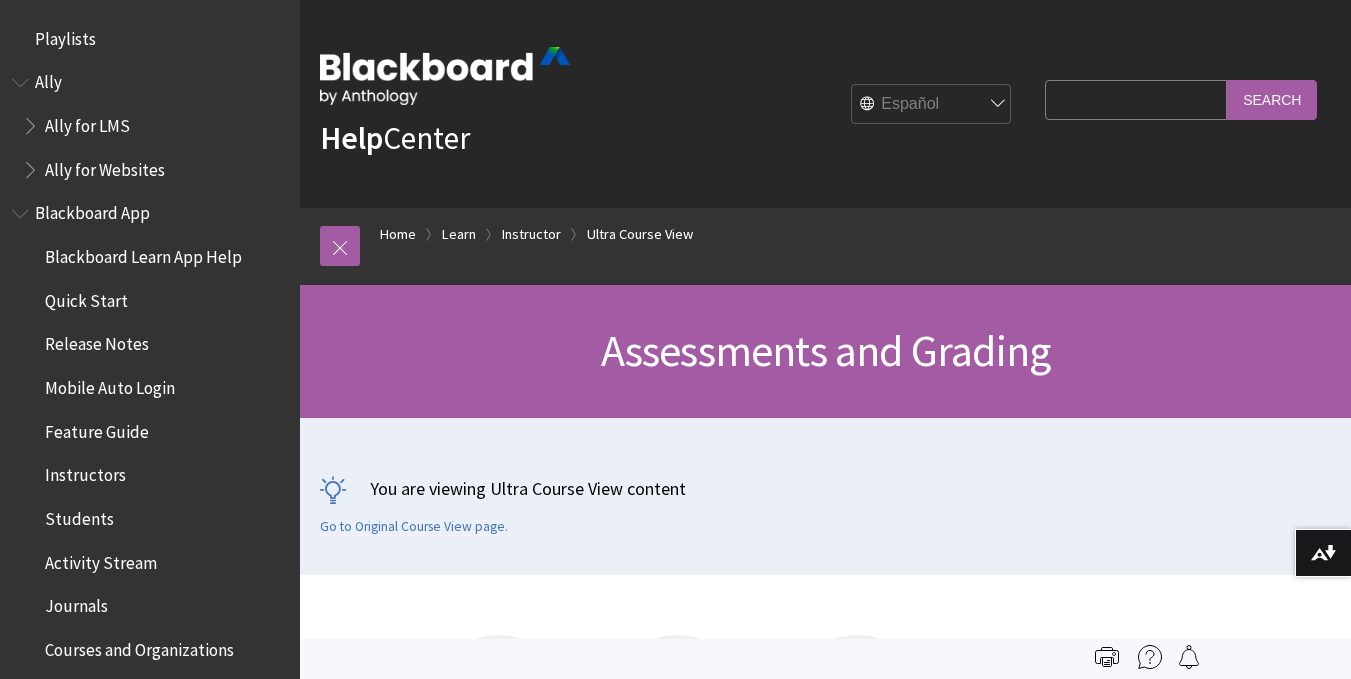 scroll, scrollTop: 0, scrollLeft: 0, axis: both 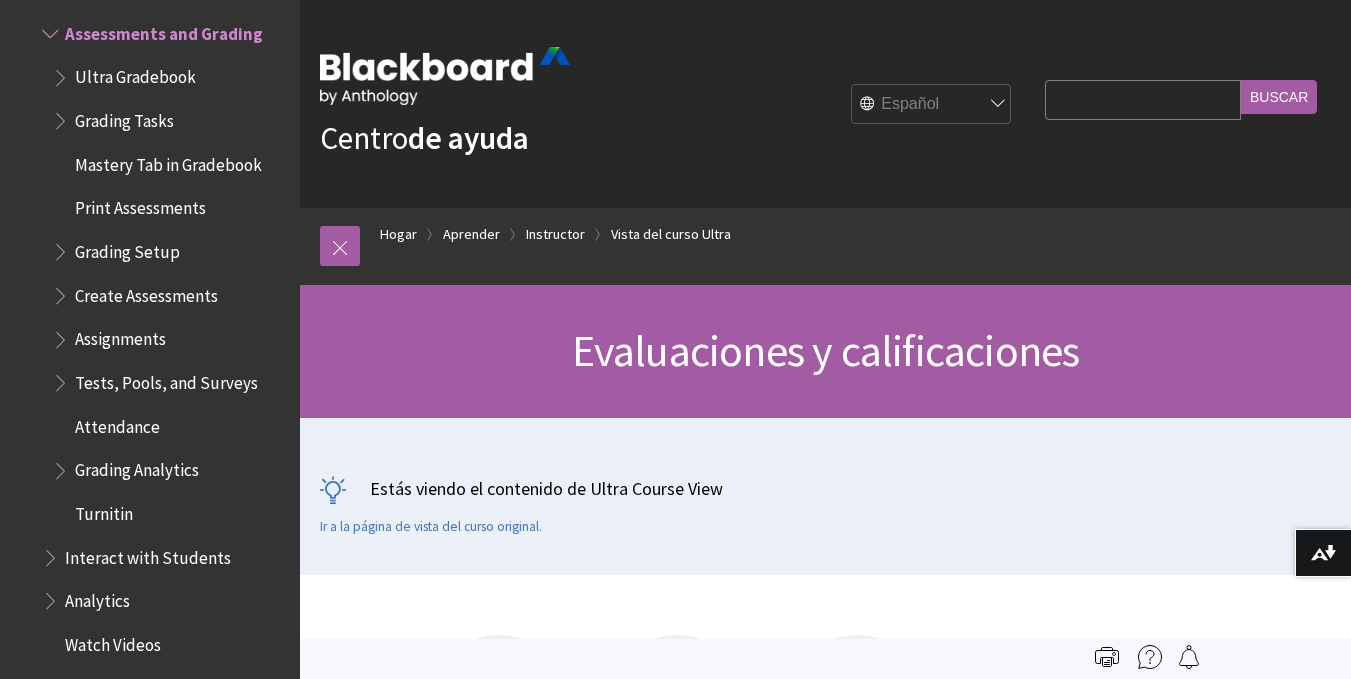 click on "Consulta de búsqueda" at bounding box center (1143, 99) 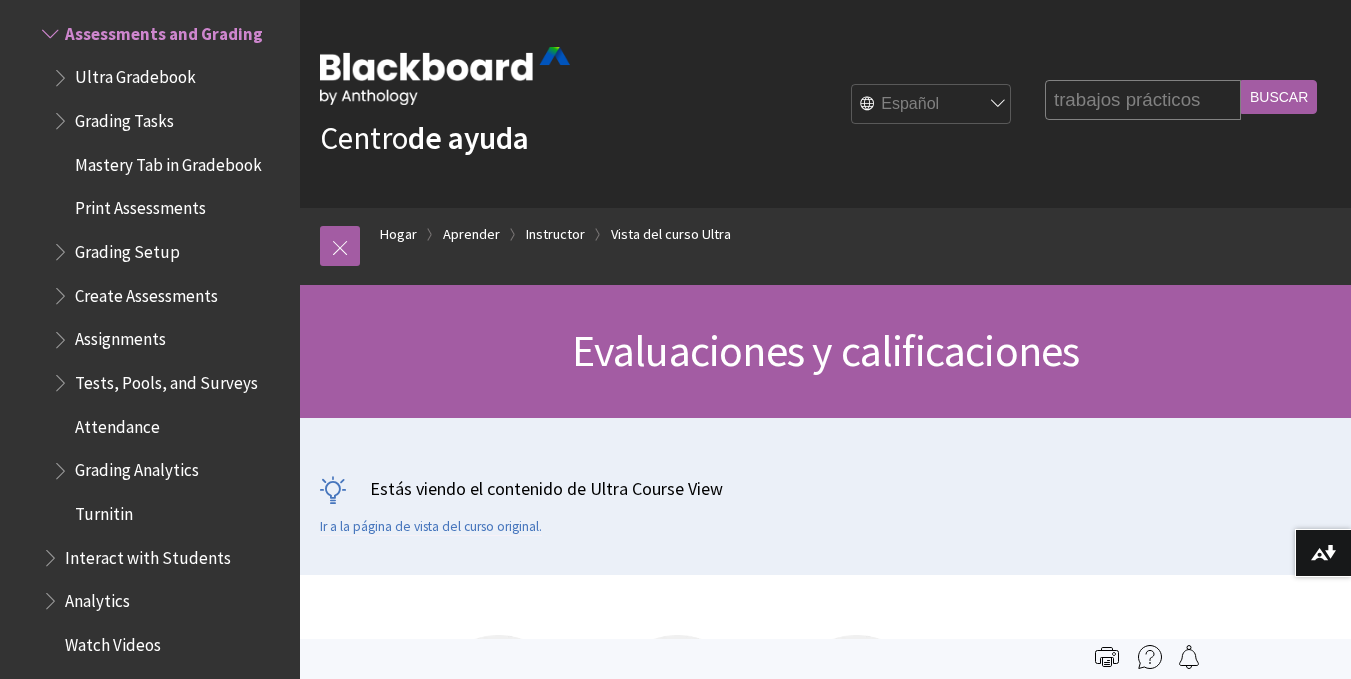 type on "trabajos prácticos" 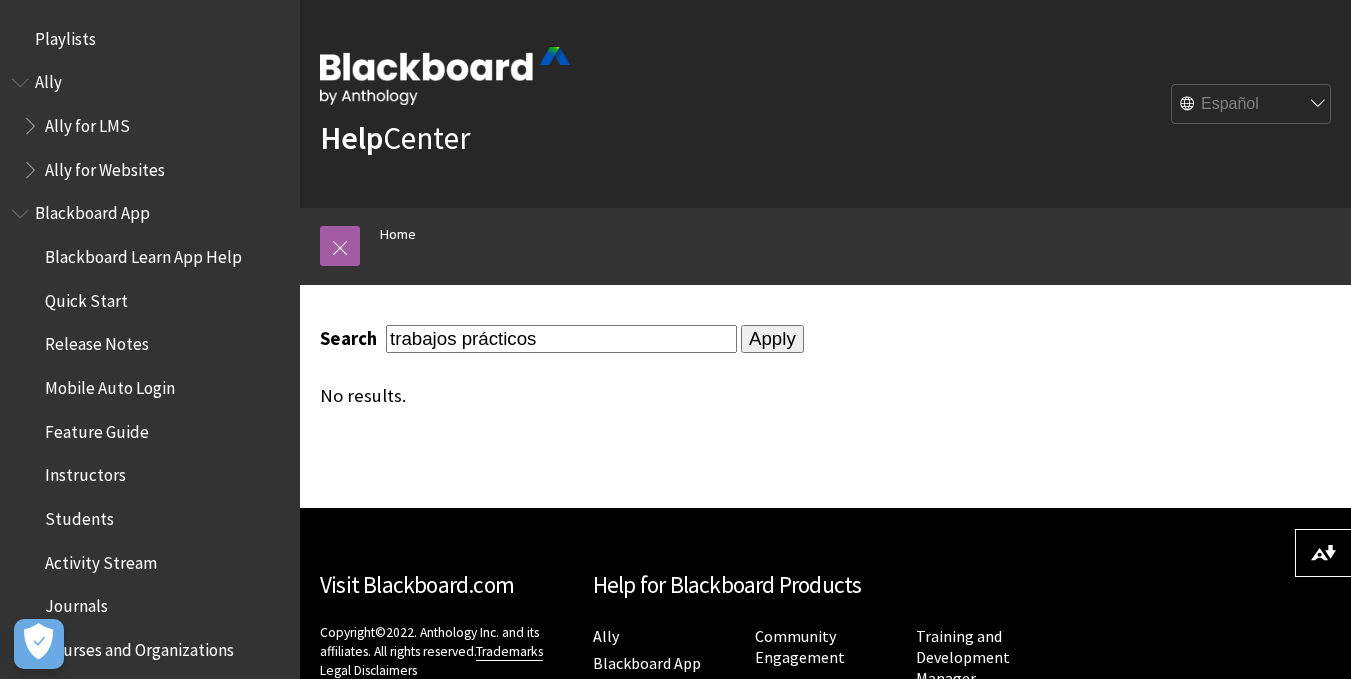 scroll, scrollTop: 0, scrollLeft: 0, axis: both 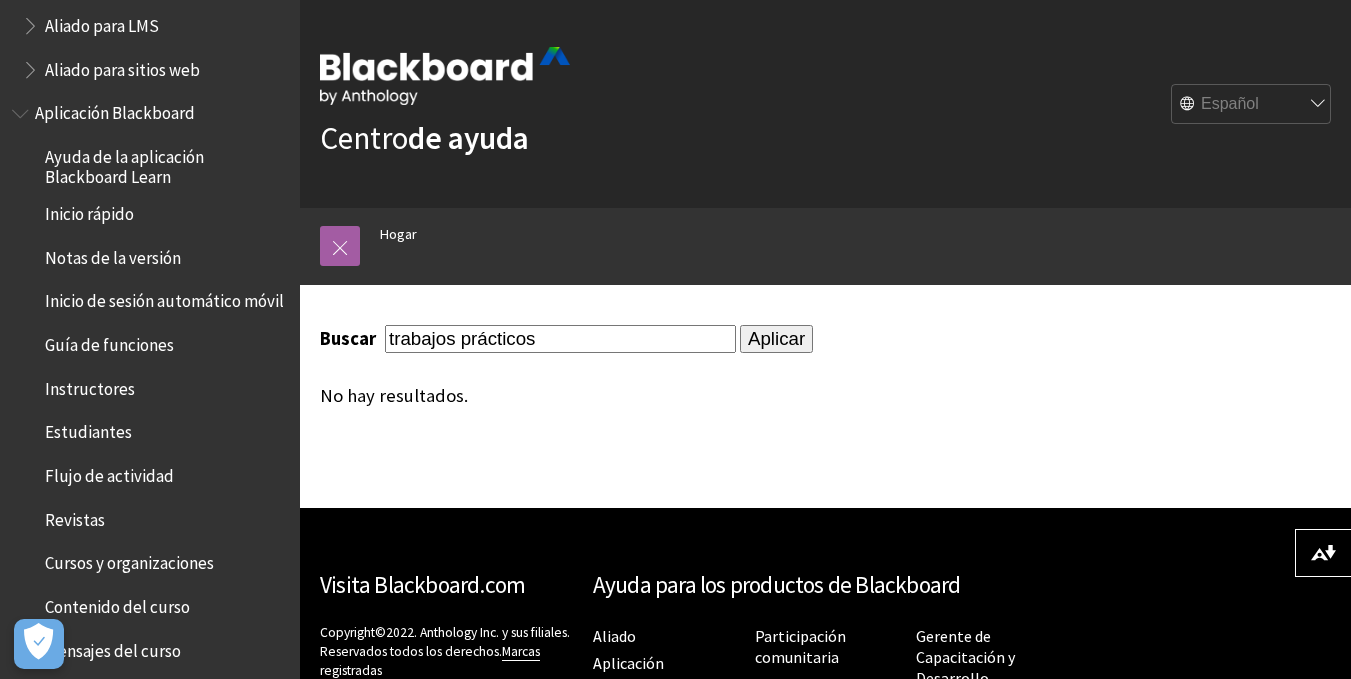 click on "Flujo de actividad" at bounding box center (109, 476) 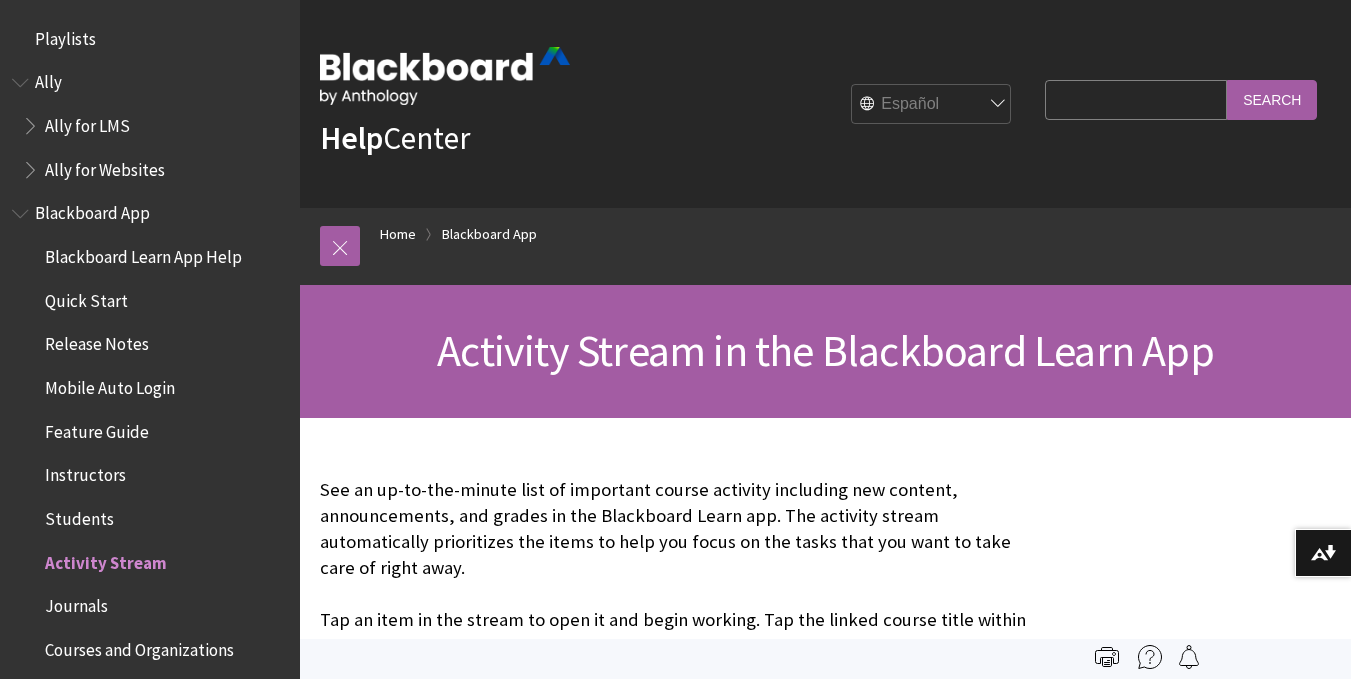 scroll, scrollTop: 0, scrollLeft: 0, axis: both 